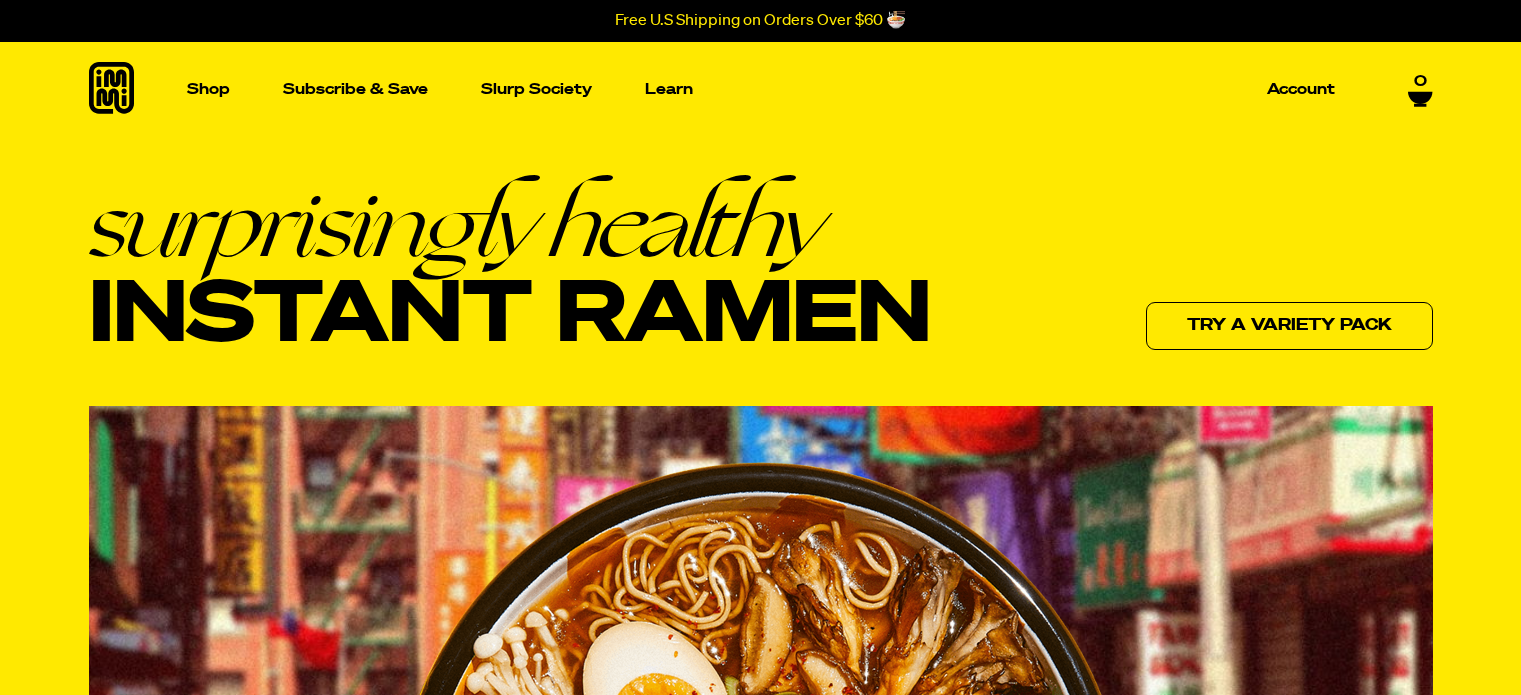 scroll, scrollTop: 0, scrollLeft: 0, axis: both 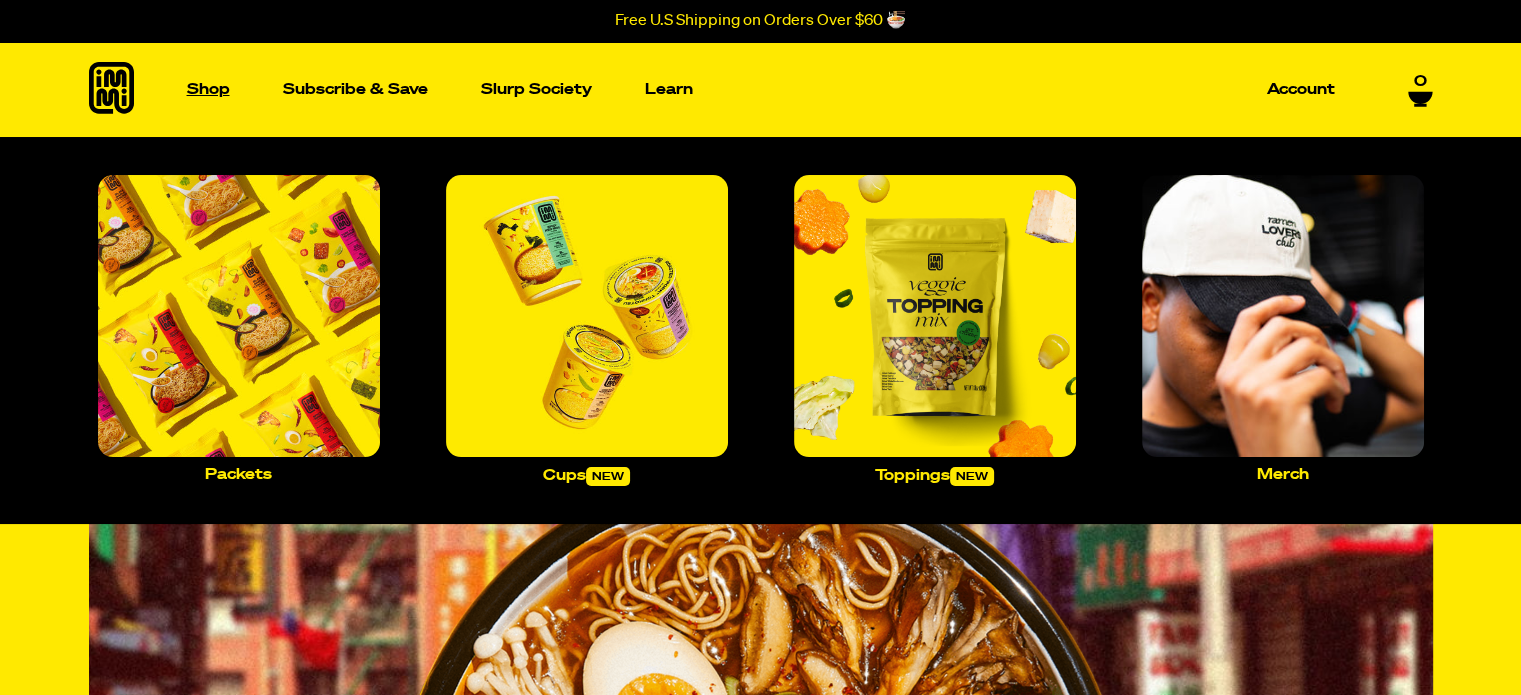 click on "Shop" at bounding box center [208, 89] 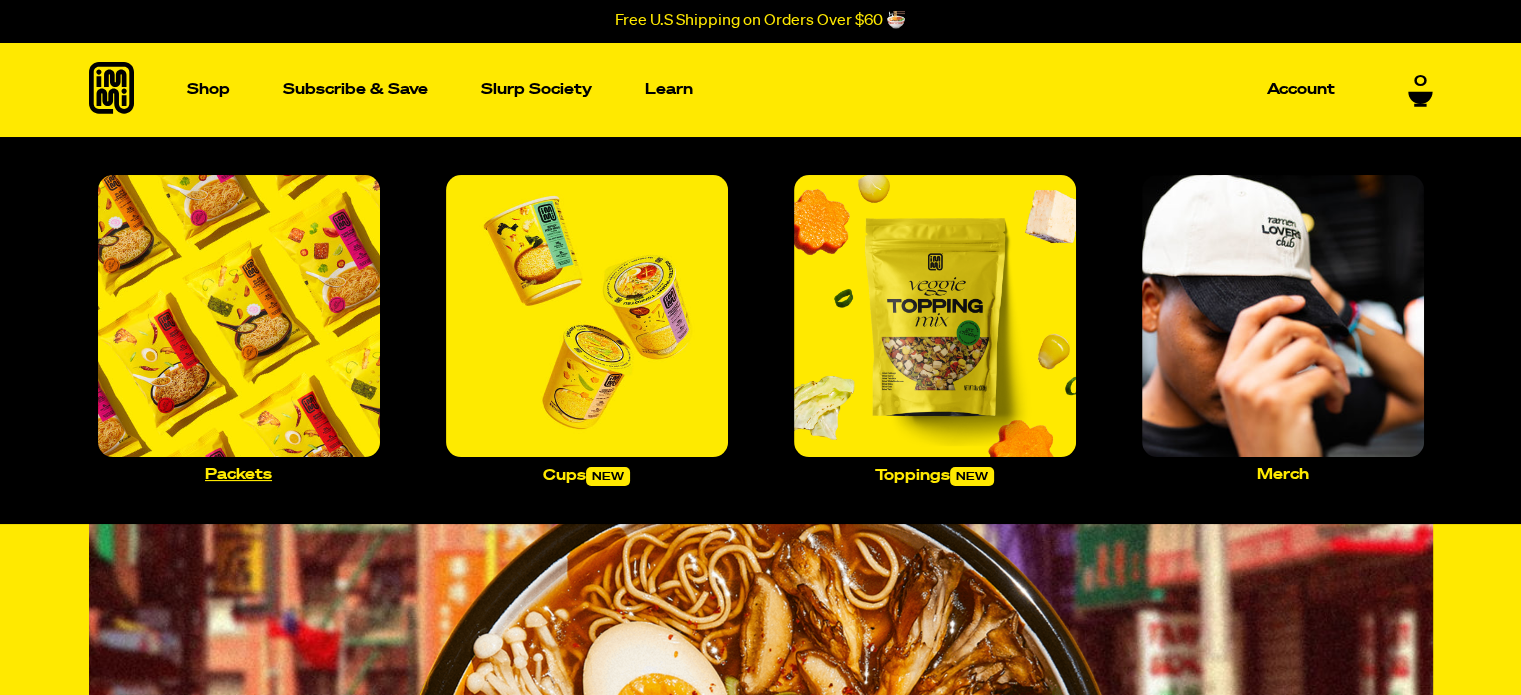click at bounding box center [239, 316] 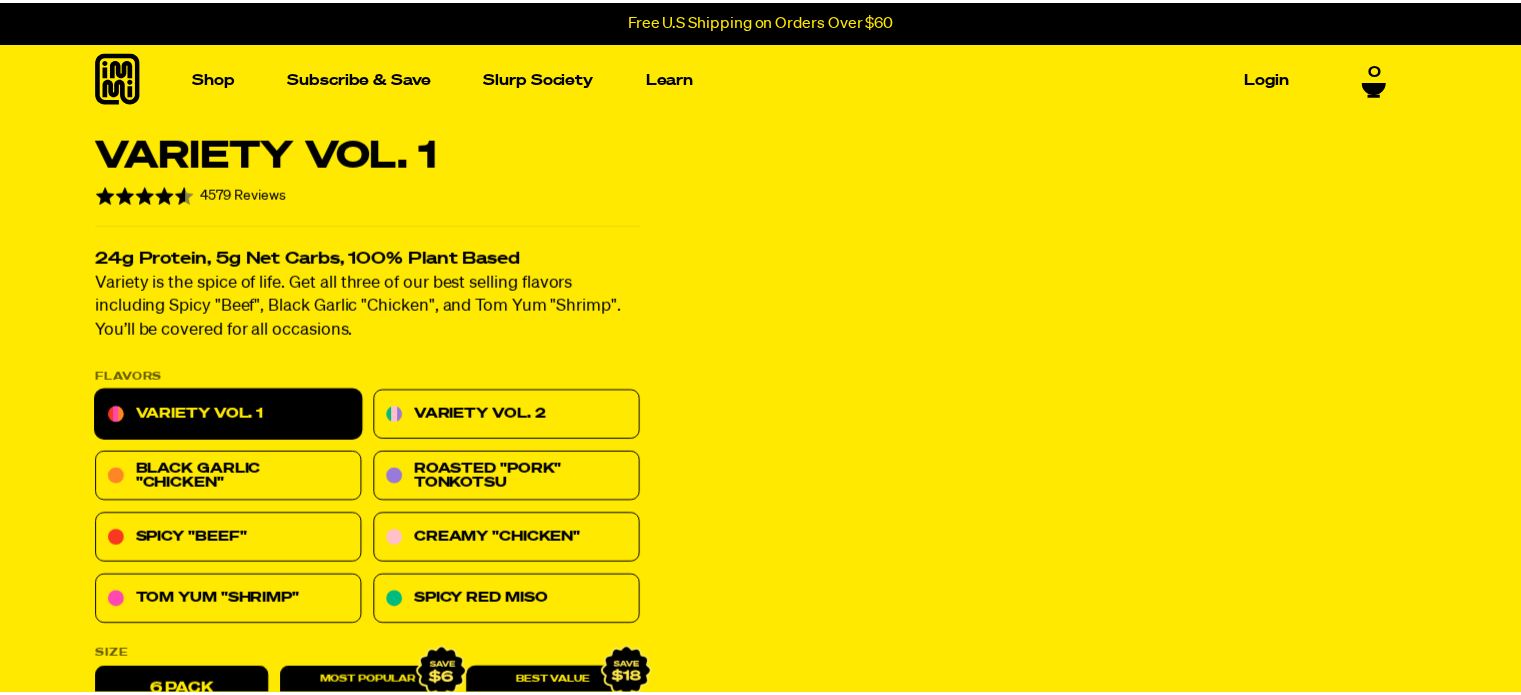 scroll, scrollTop: 0, scrollLeft: 0, axis: both 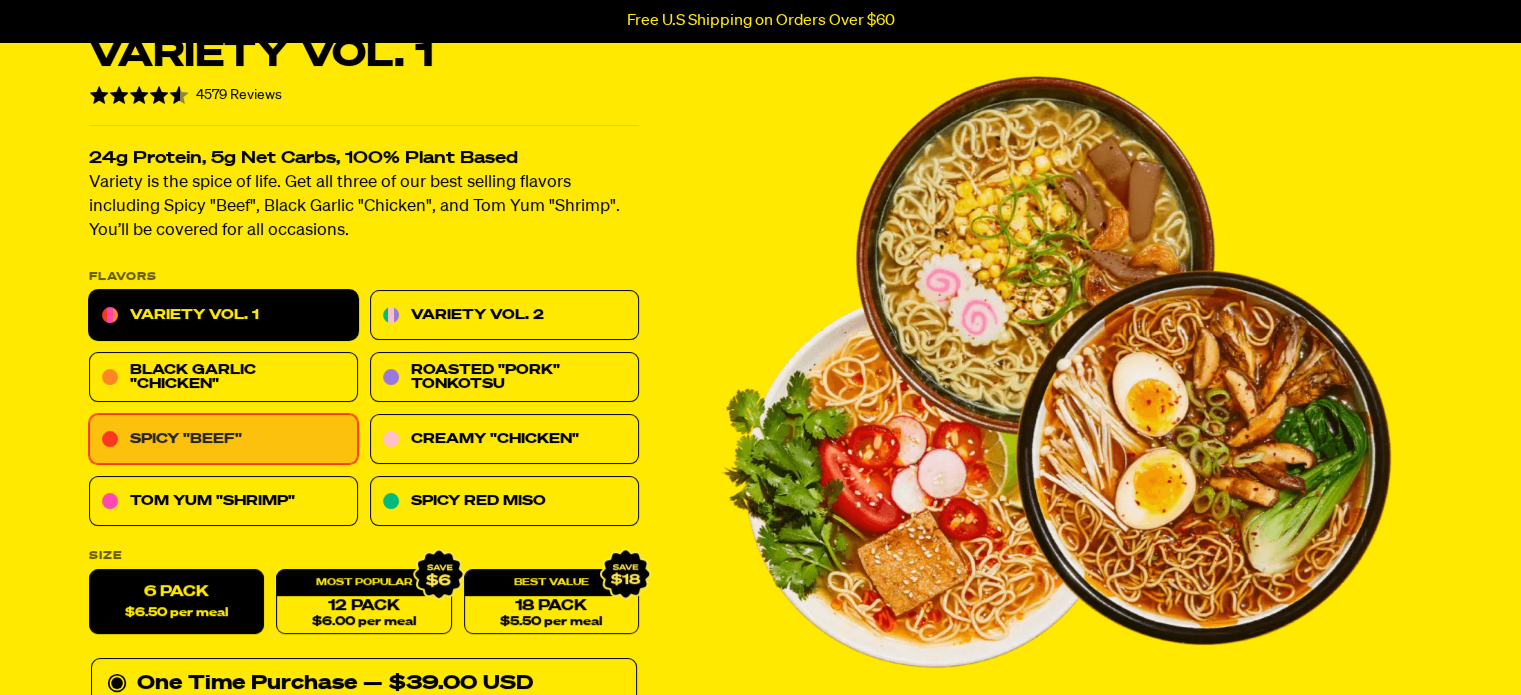 click on "Spicy "Beef"" at bounding box center [223, 440] 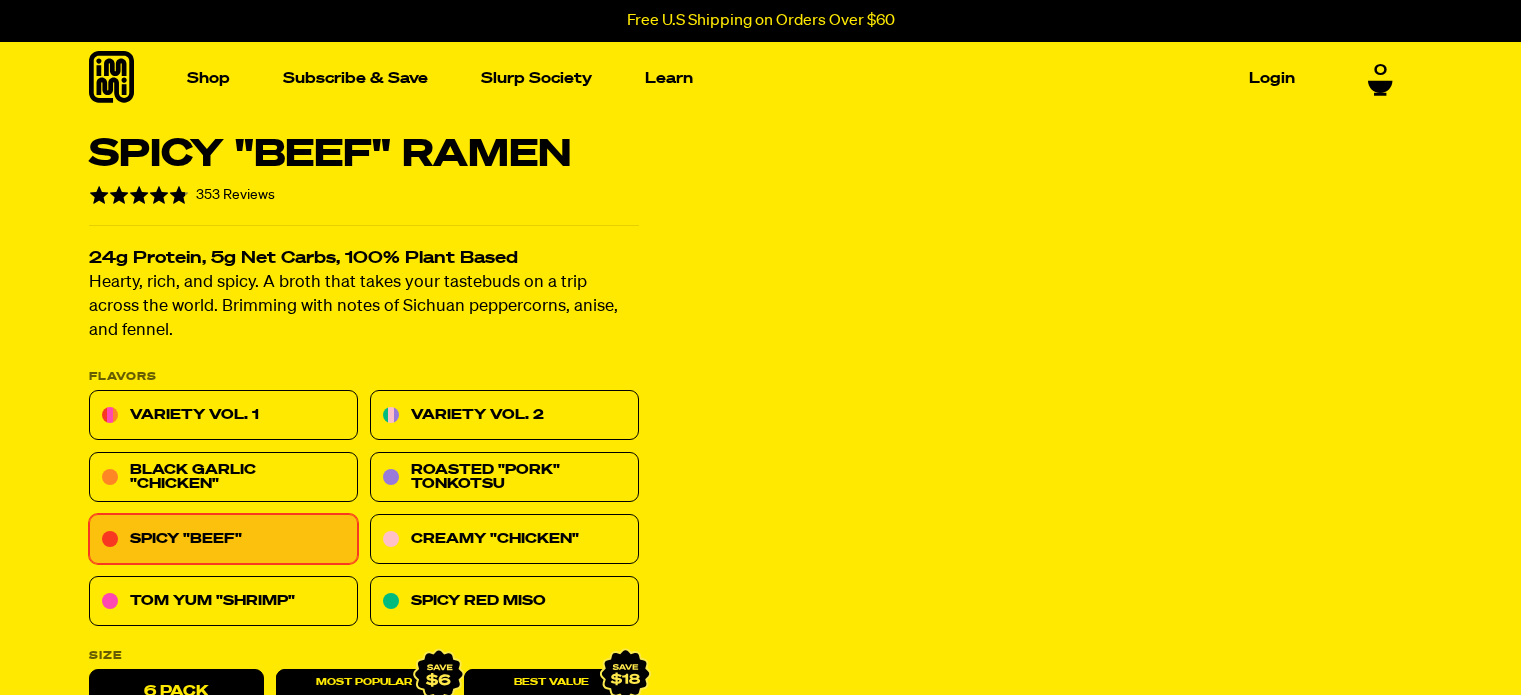 scroll, scrollTop: 0, scrollLeft: 0, axis: both 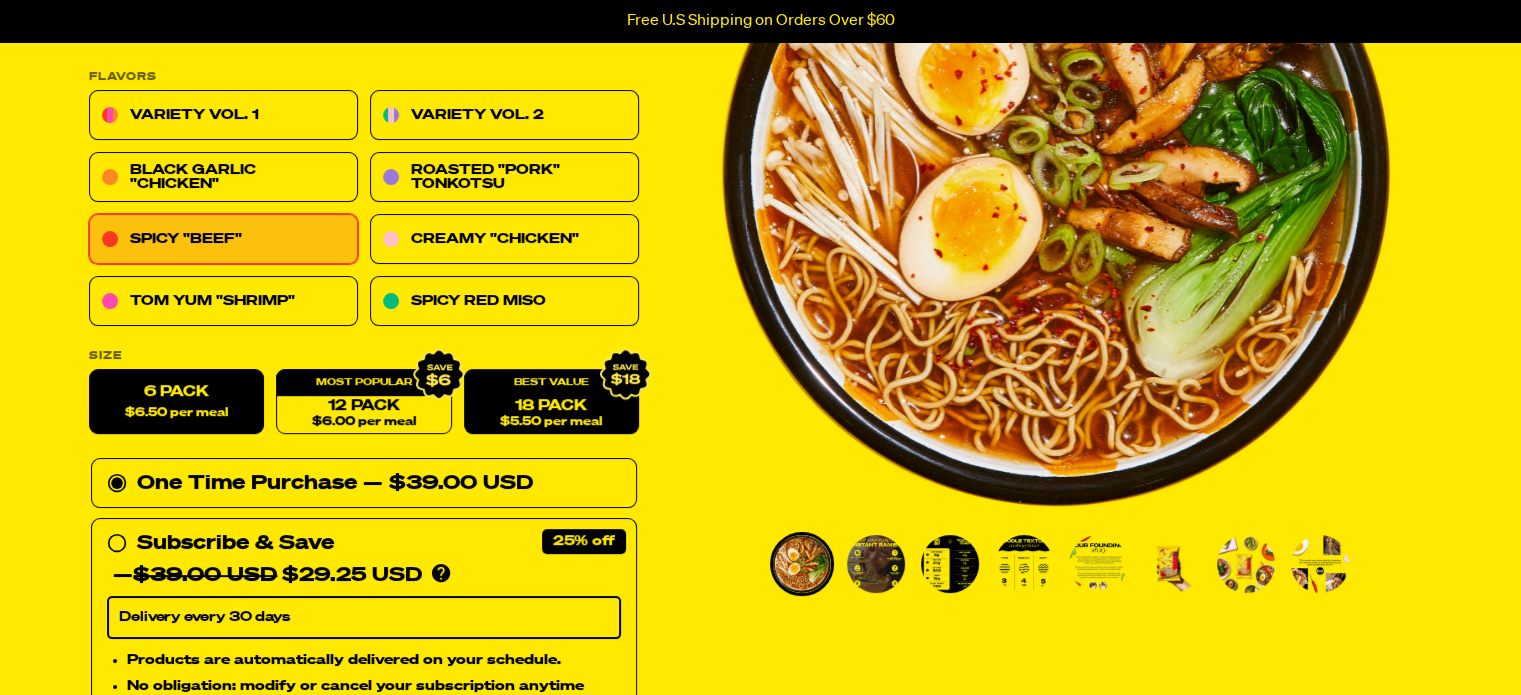 click on "18 Pack
$5.50 per meal" at bounding box center [550, 402] 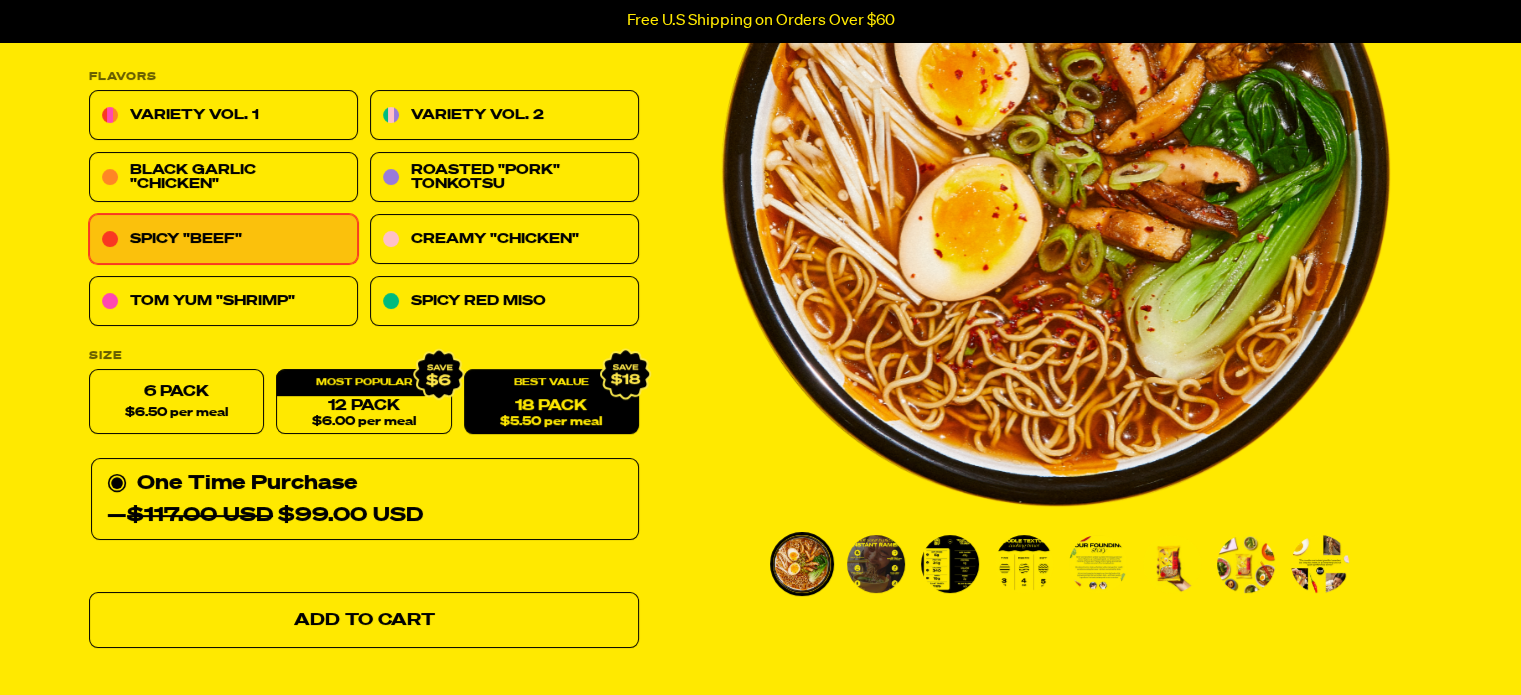 click on "Add to Cart" at bounding box center (364, 621) 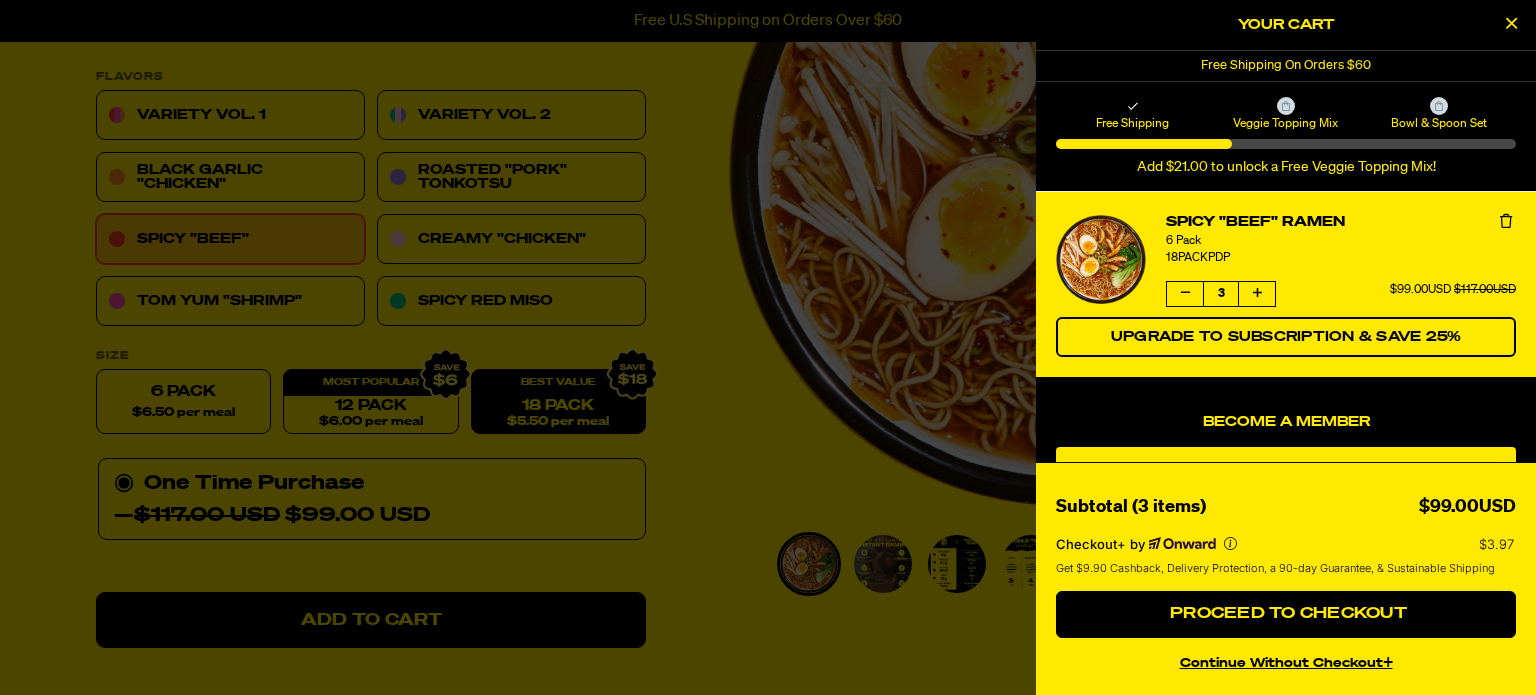 click at bounding box center (768, 347) 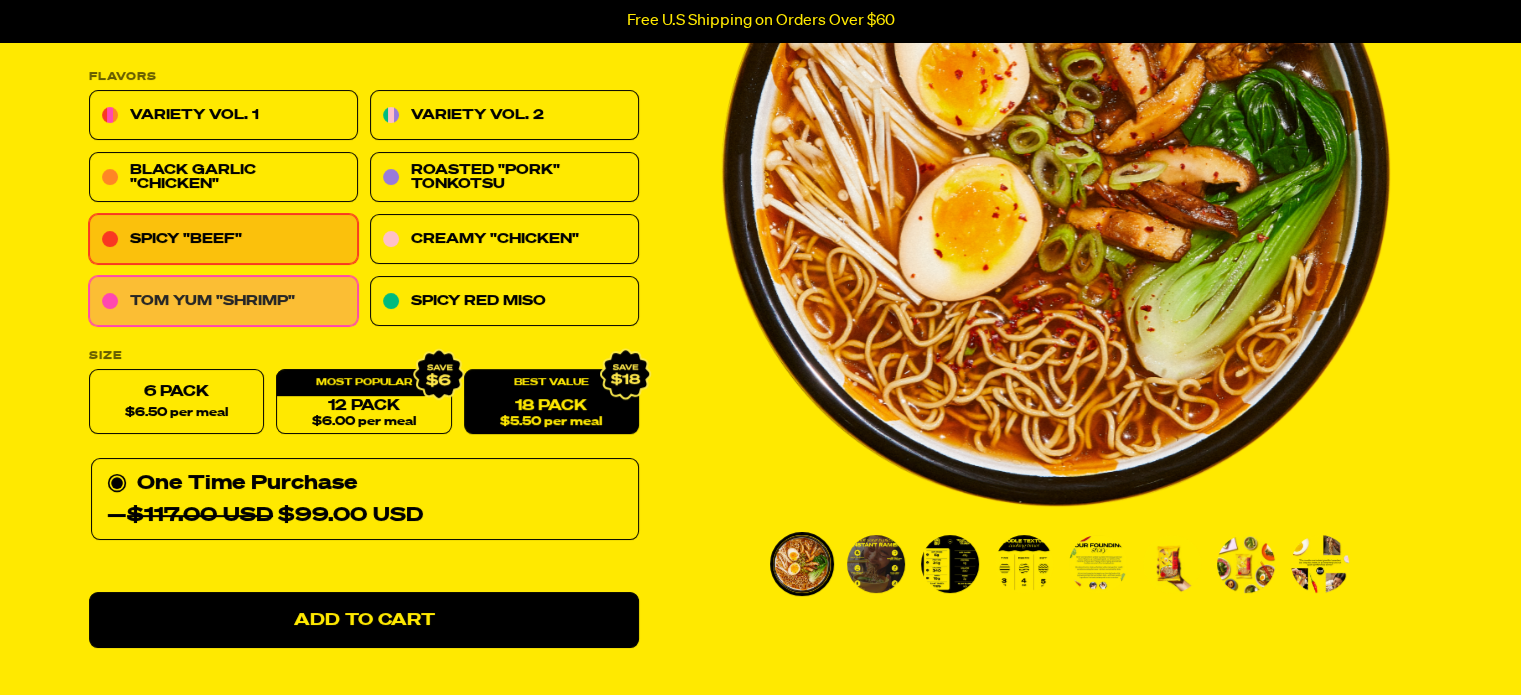 click on "Tom Yum "Shrimp"" at bounding box center (223, 302) 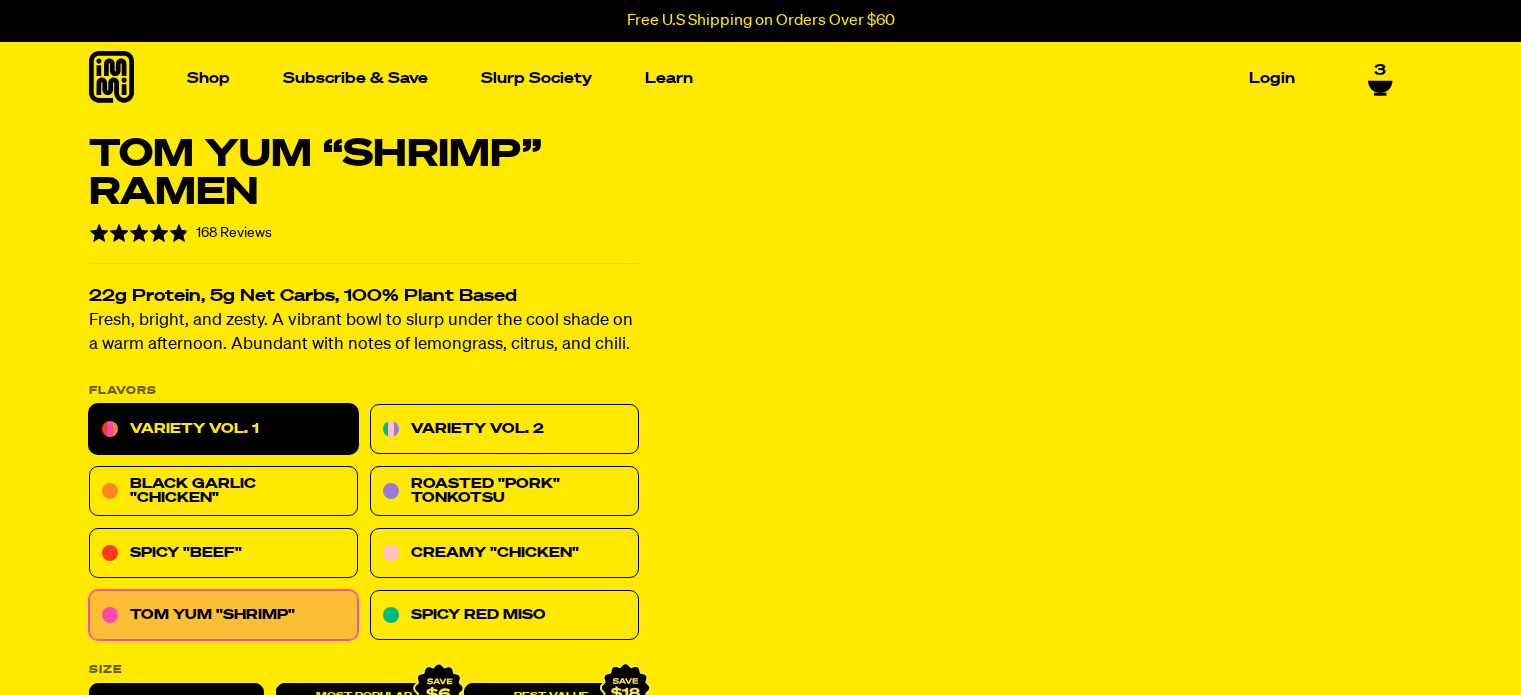 scroll, scrollTop: 0, scrollLeft: 0, axis: both 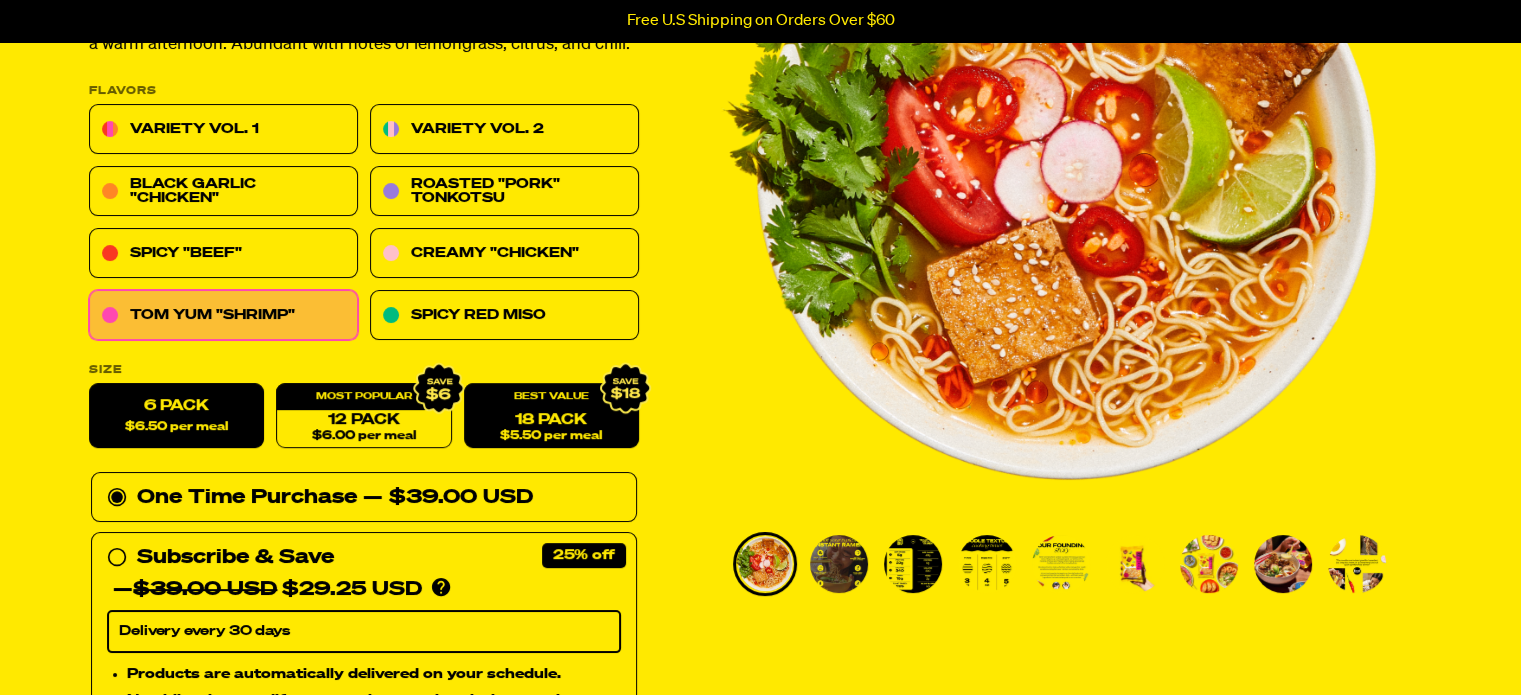 click on "18 Pack
$5.50 per meal" at bounding box center (550, 416) 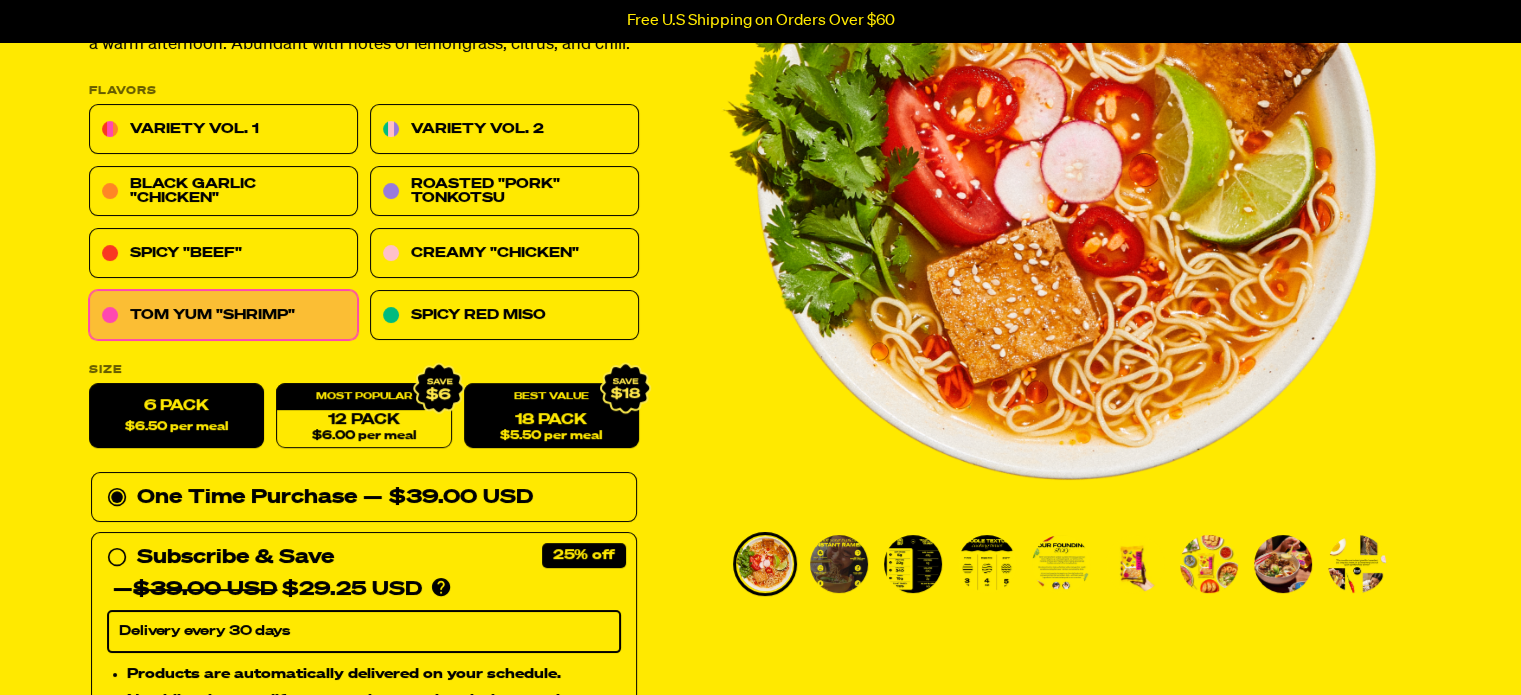 click on "18 Pack
$5.50 per meal" at bounding box center (550, 416) 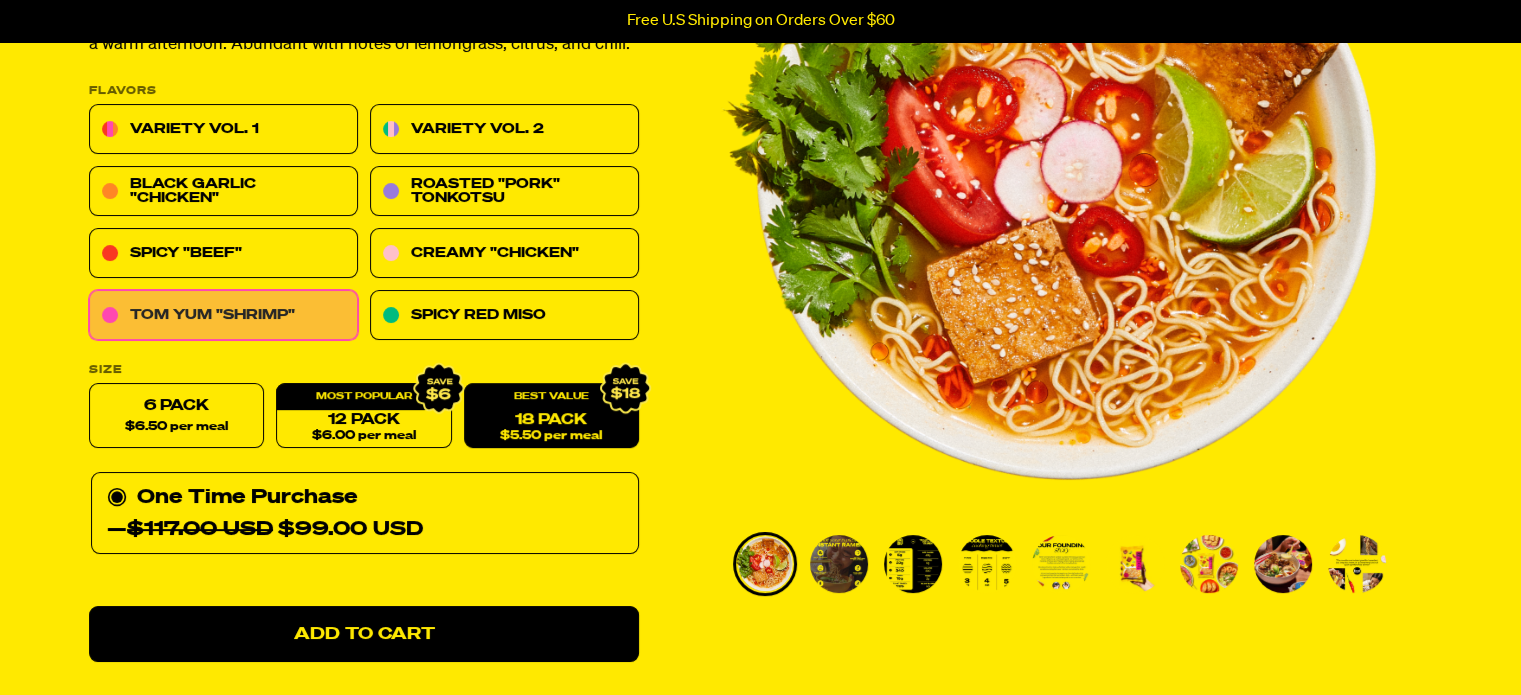 click on "Tom Yum "Shrimp"" at bounding box center (223, 316) 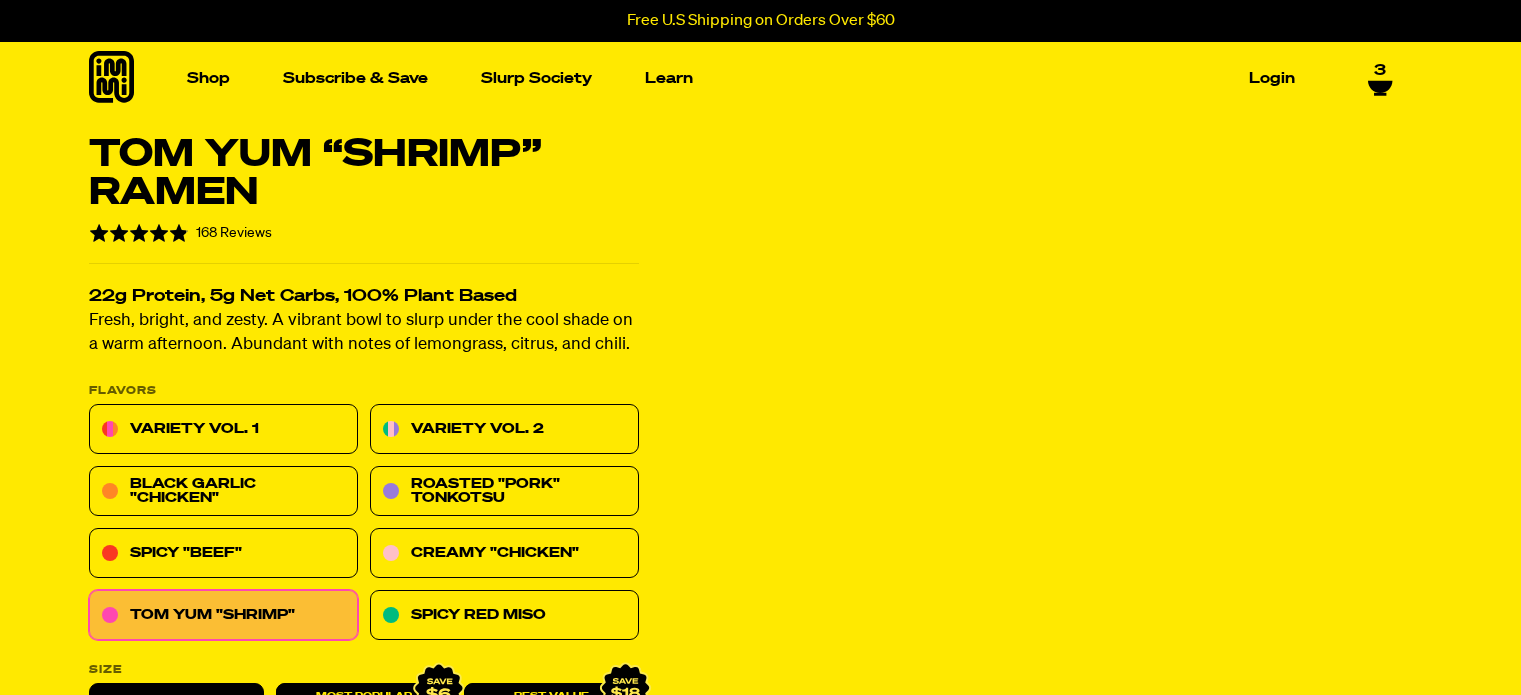 scroll, scrollTop: 0, scrollLeft: 0, axis: both 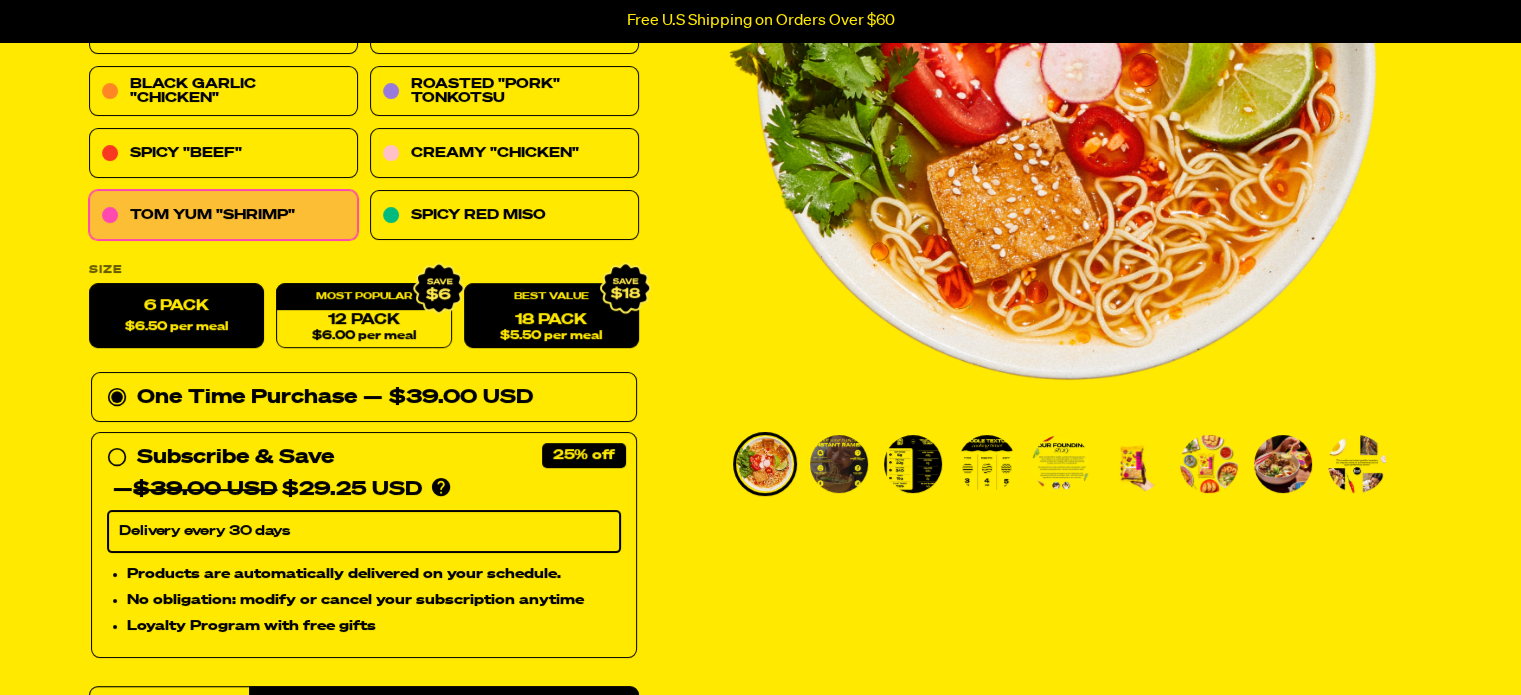 click on "$5.50 per meal" at bounding box center [551, 336] 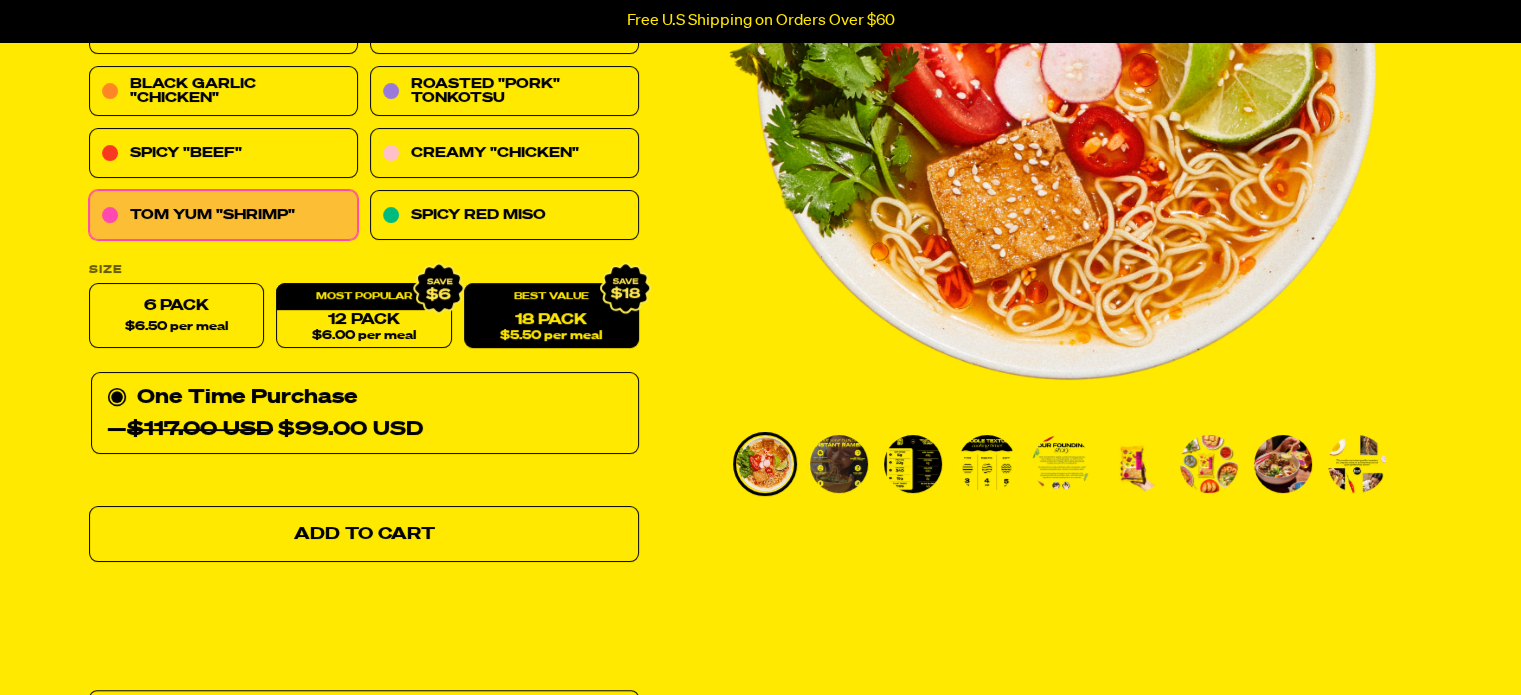 click on "Add to Cart" at bounding box center (363, 534) 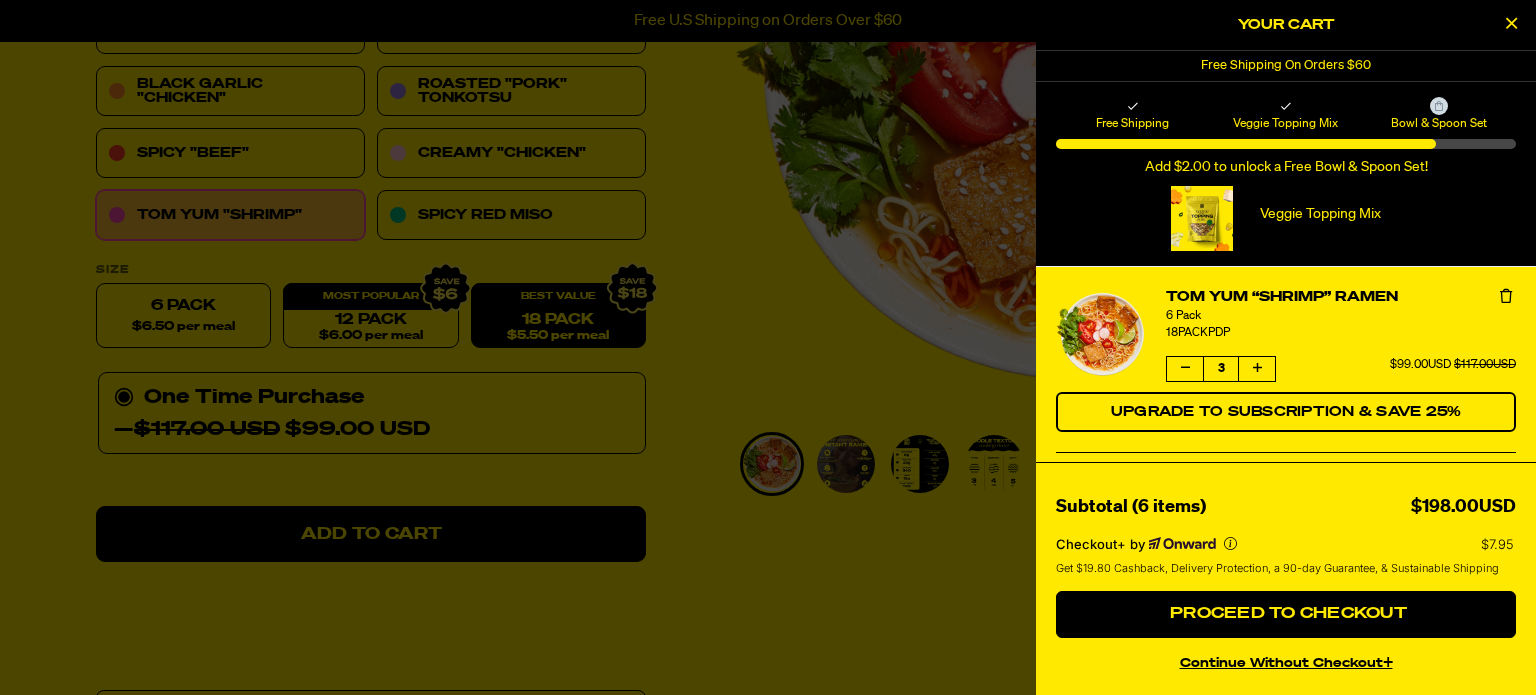 drag, startPoint x: 1230, startPoint y: 666, endPoint x: 1200, endPoint y: 651, distance: 33.54102 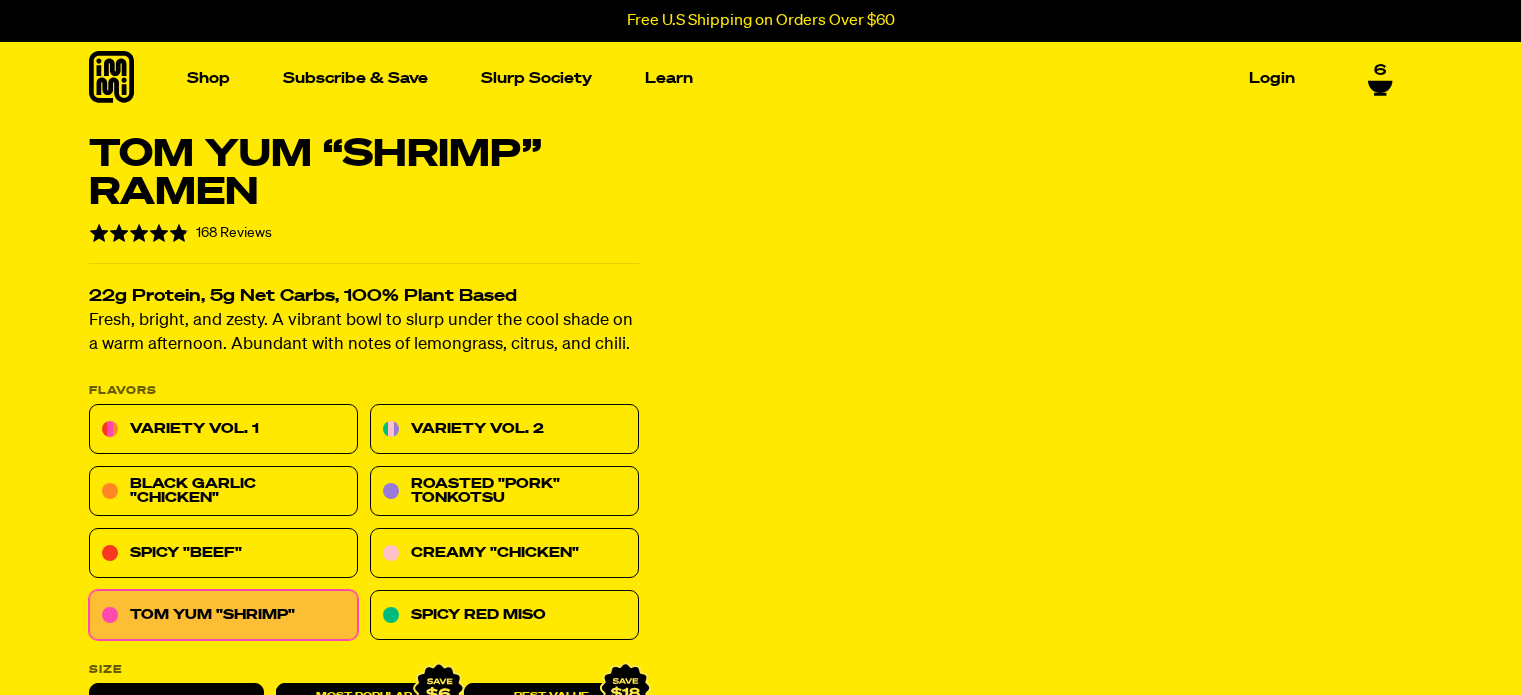 select 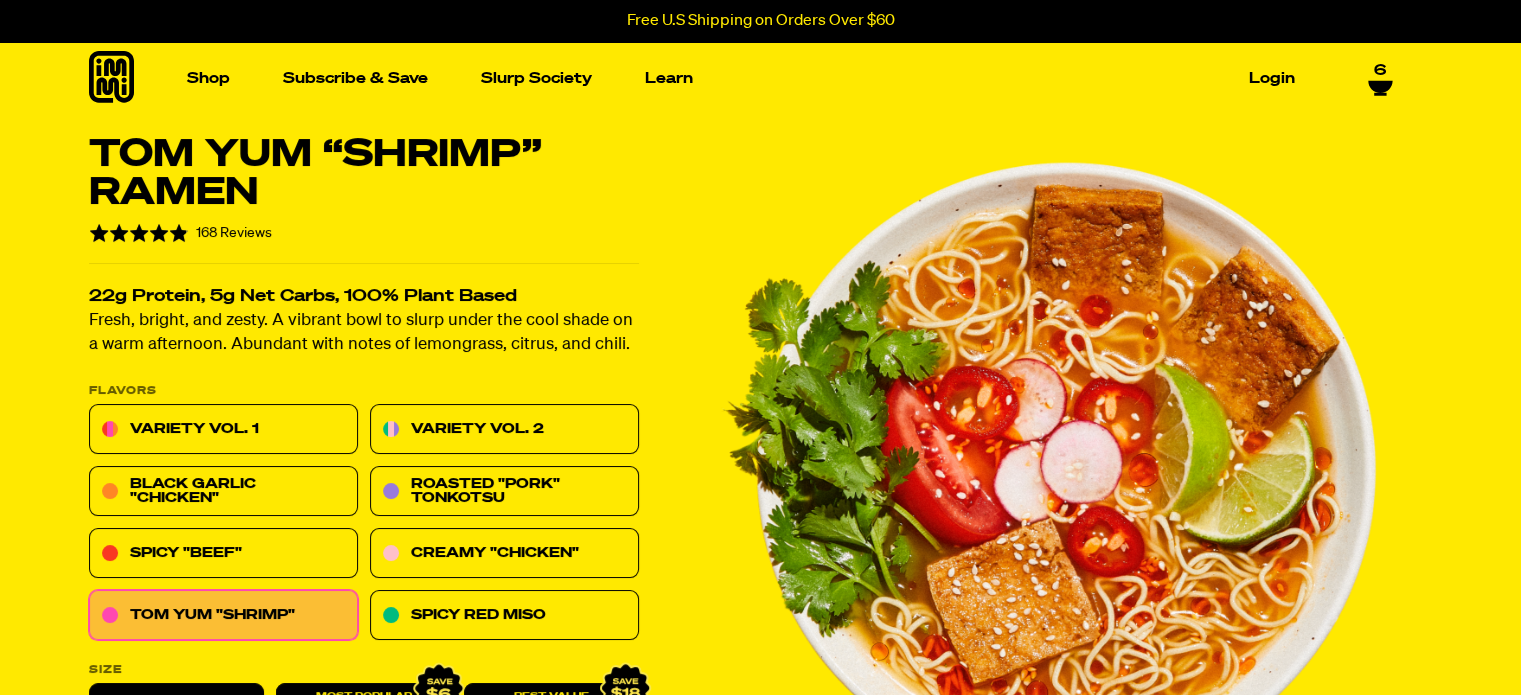 scroll, scrollTop: 0, scrollLeft: 0, axis: both 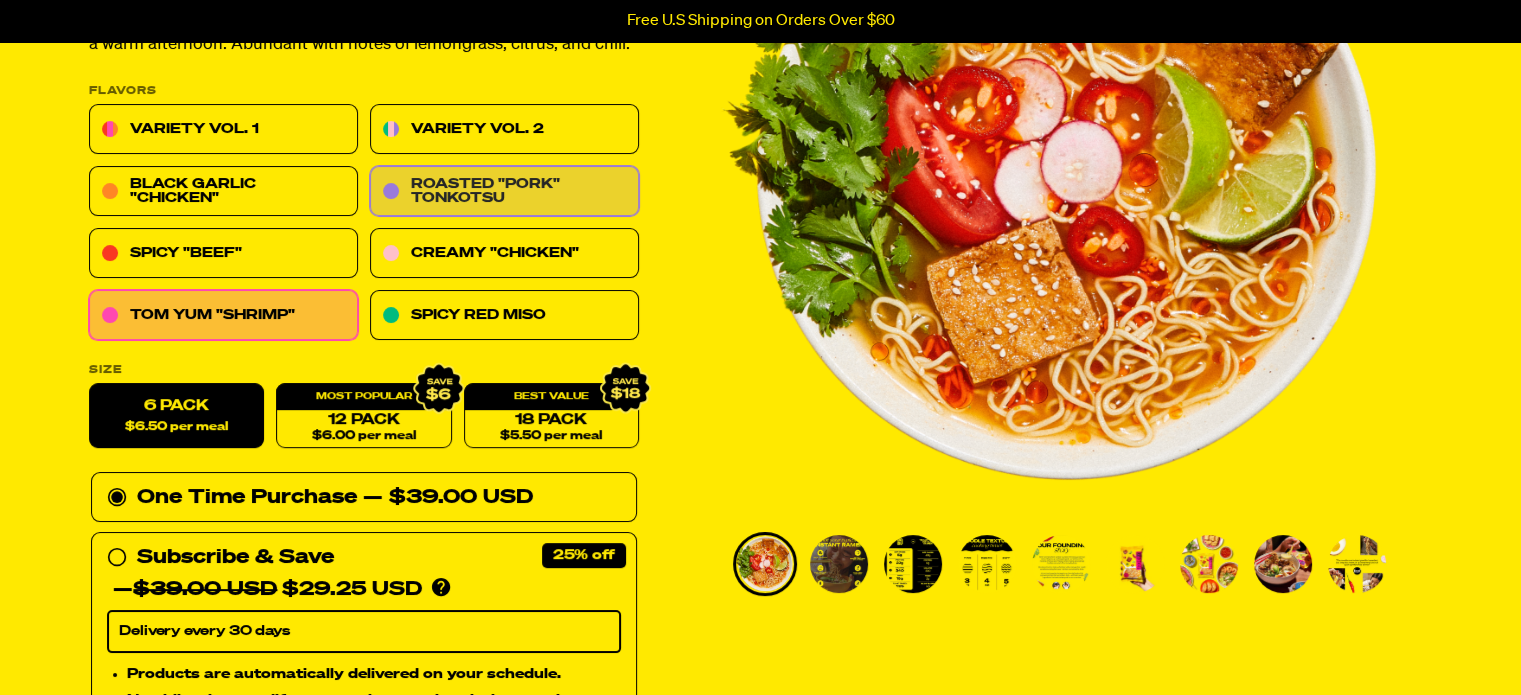 click on "Roasted "Pork" Tonkotsu" at bounding box center (504, 192) 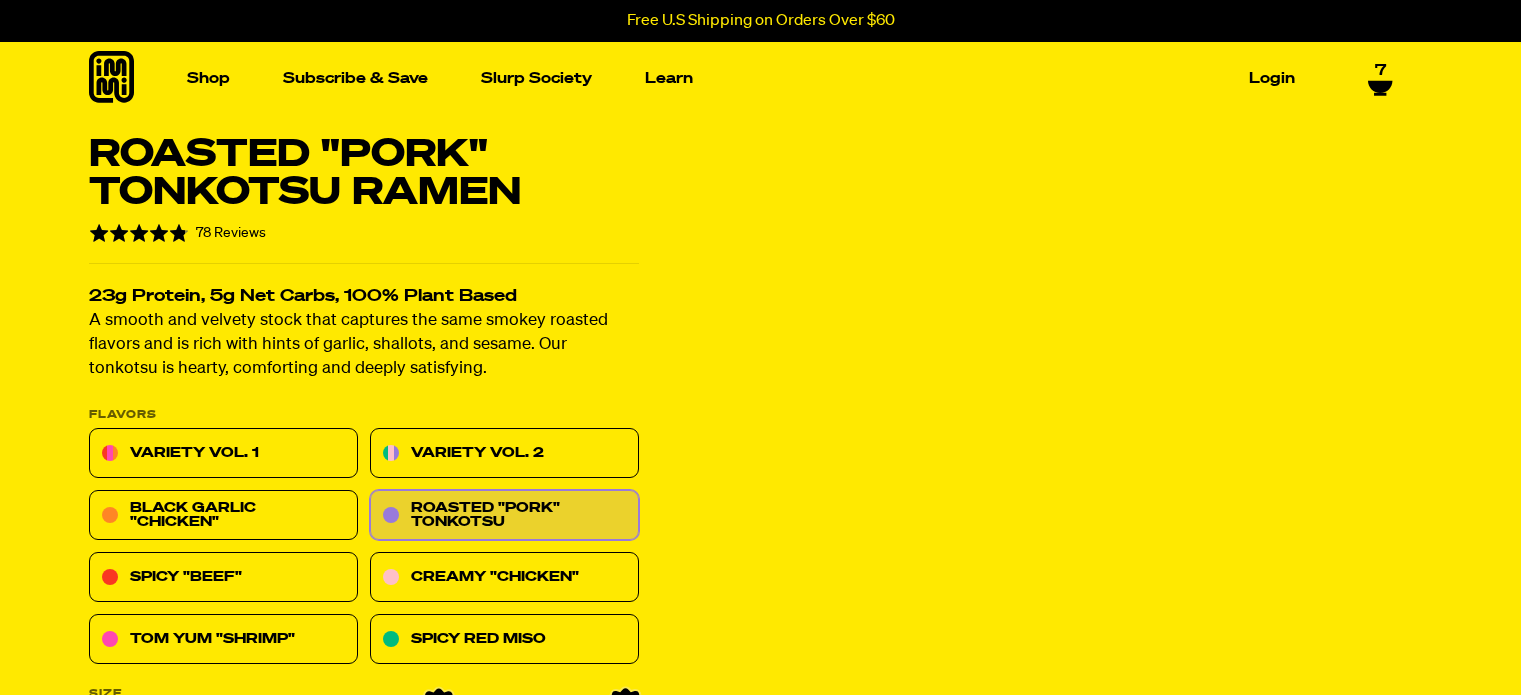scroll, scrollTop: 0, scrollLeft: 0, axis: both 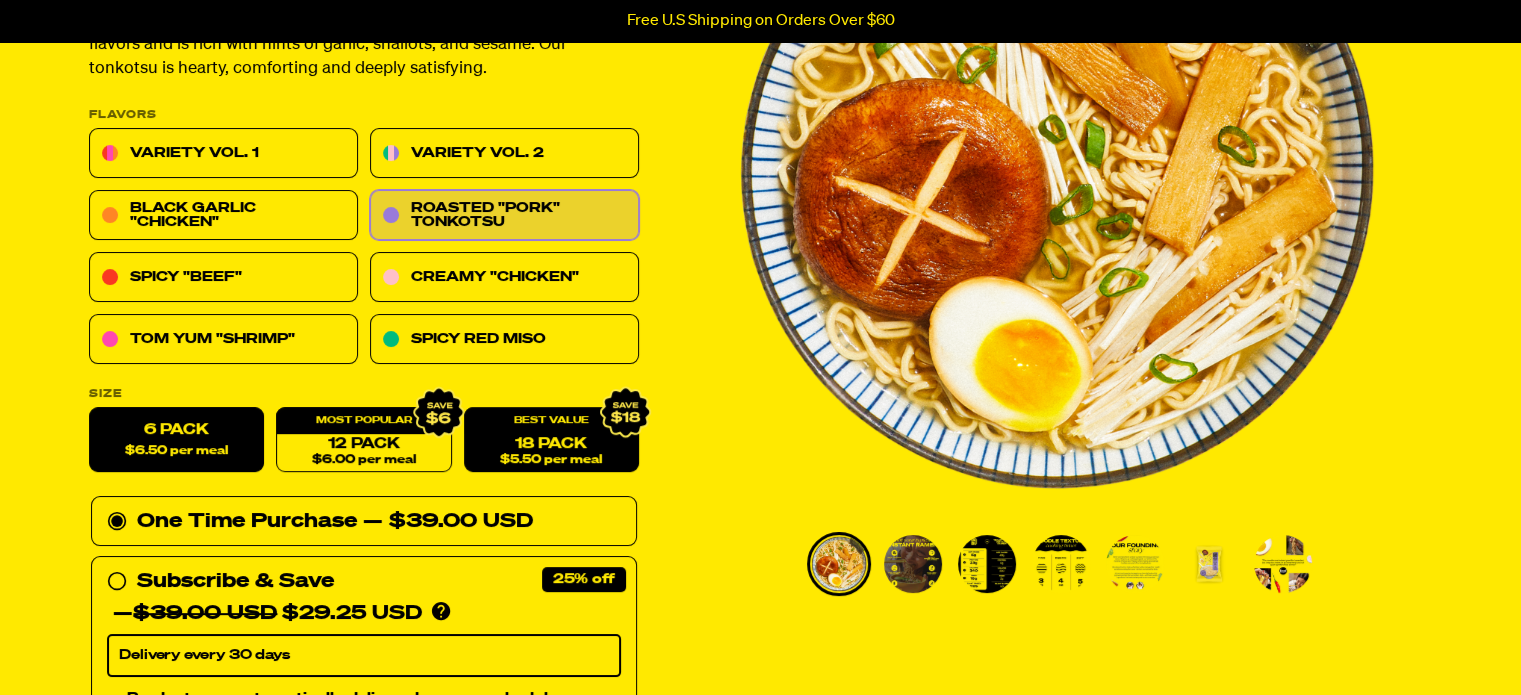 click on "18 Pack
$5.50 per meal" at bounding box center (550, 440) 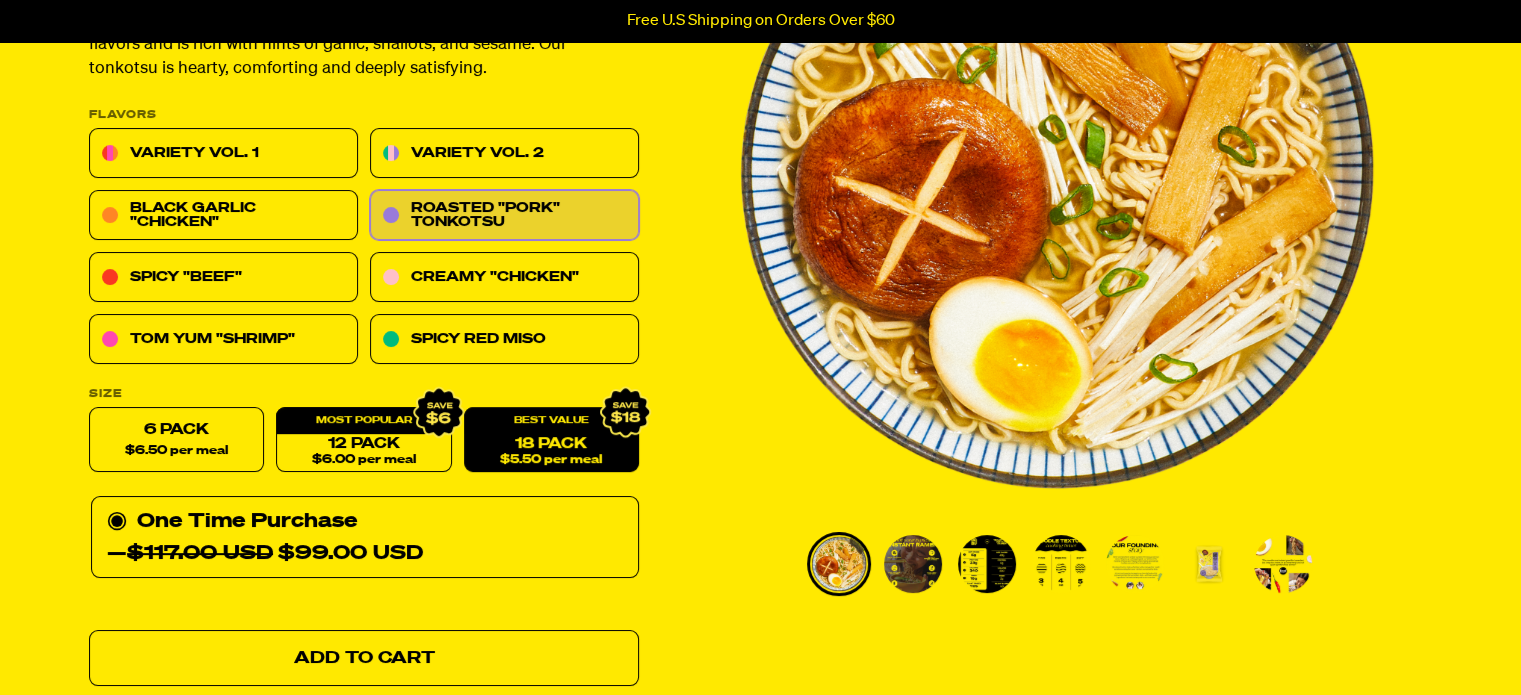 click on "Add to Cart" at bounding box center [363, 658] 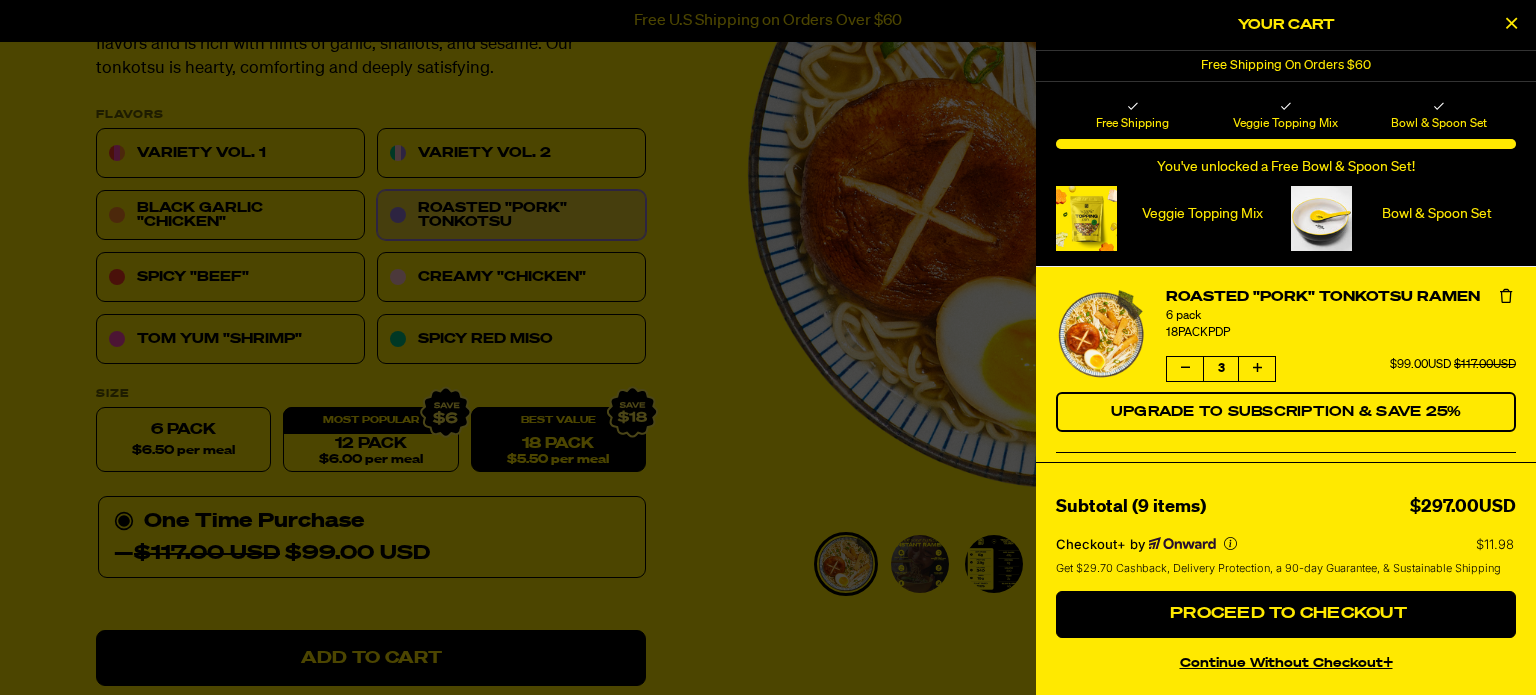 click at bounding box center (768, 347) 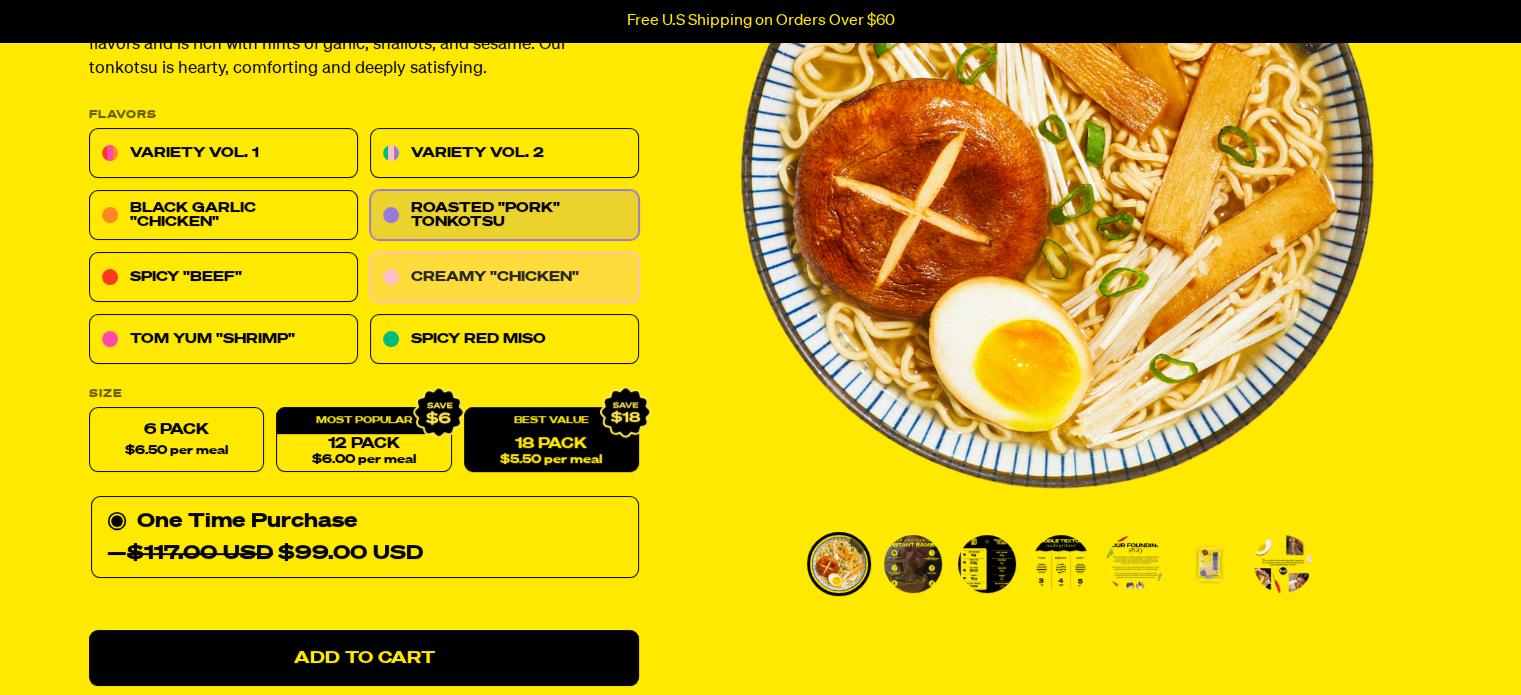 click on "Creamy "Chicken"" at bounding box center [504, 278] 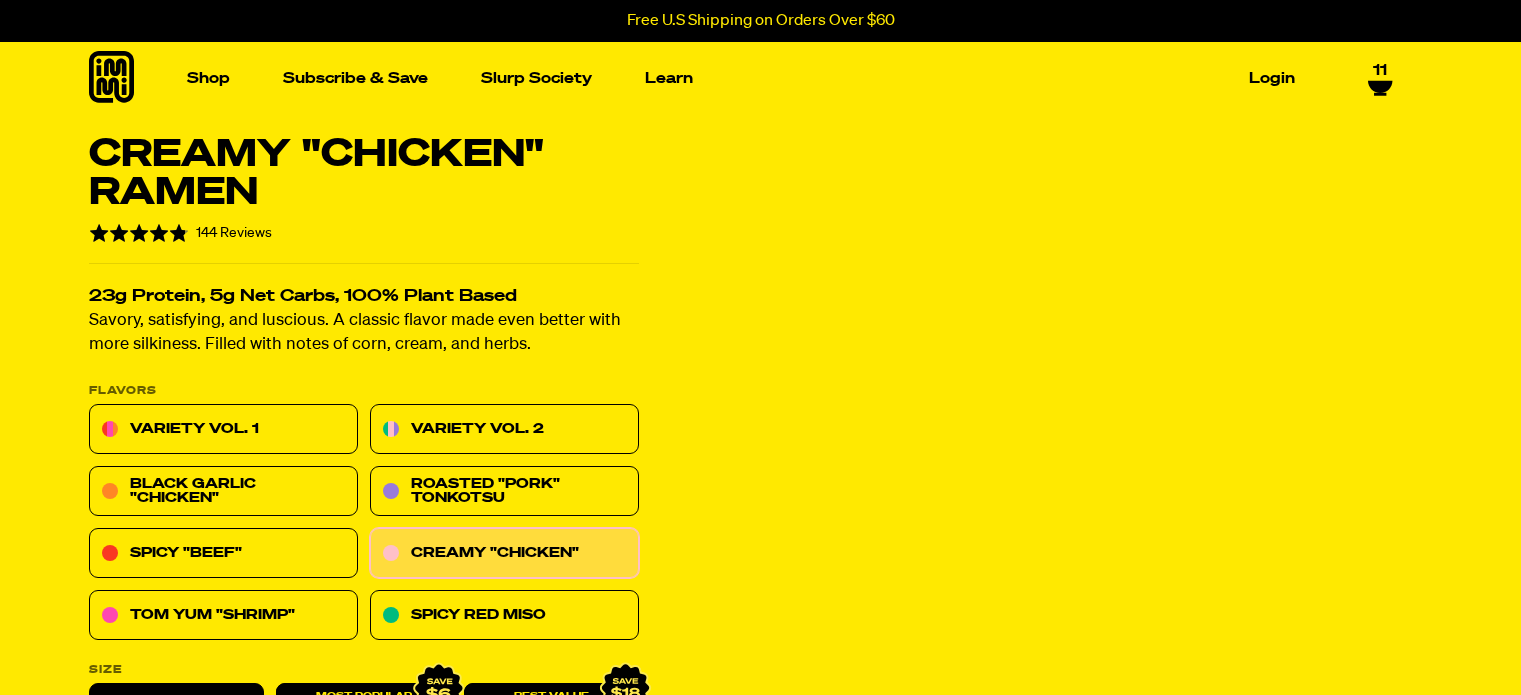 scroll, scrollTop: 0, scrollLeft: 0, axis: both 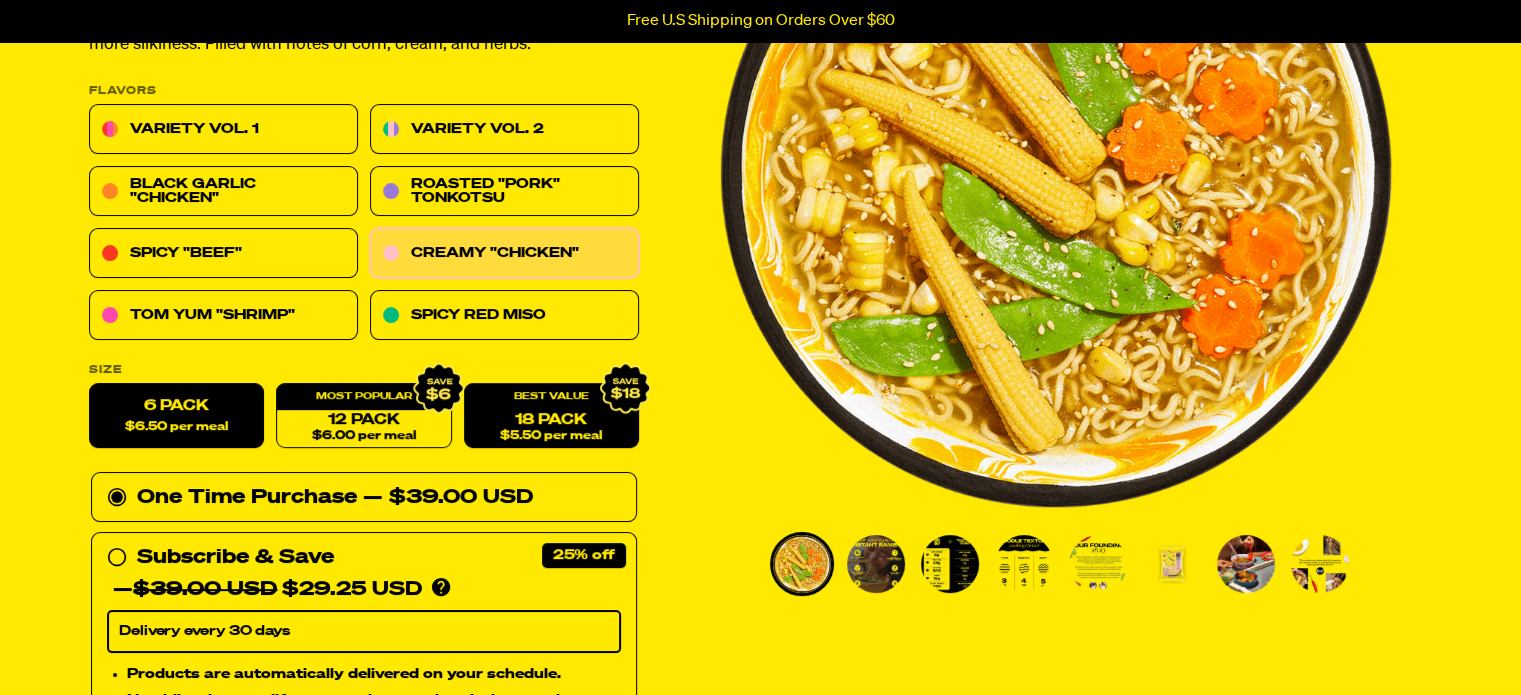 click on "18 Pack
$5.50 per meal" at bounding box center [550, 416] 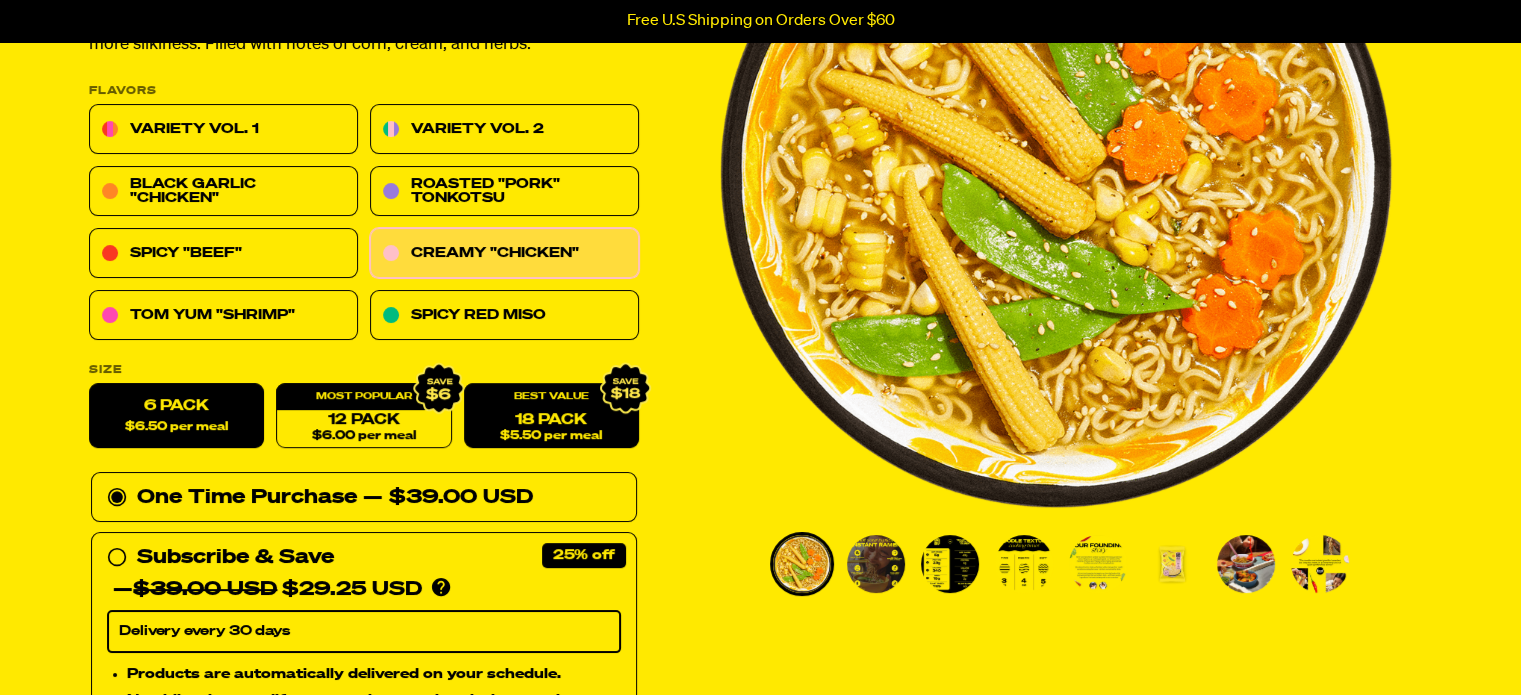 click on "18 Pack
$5.50 per meal" at bounding box center (550, 416) 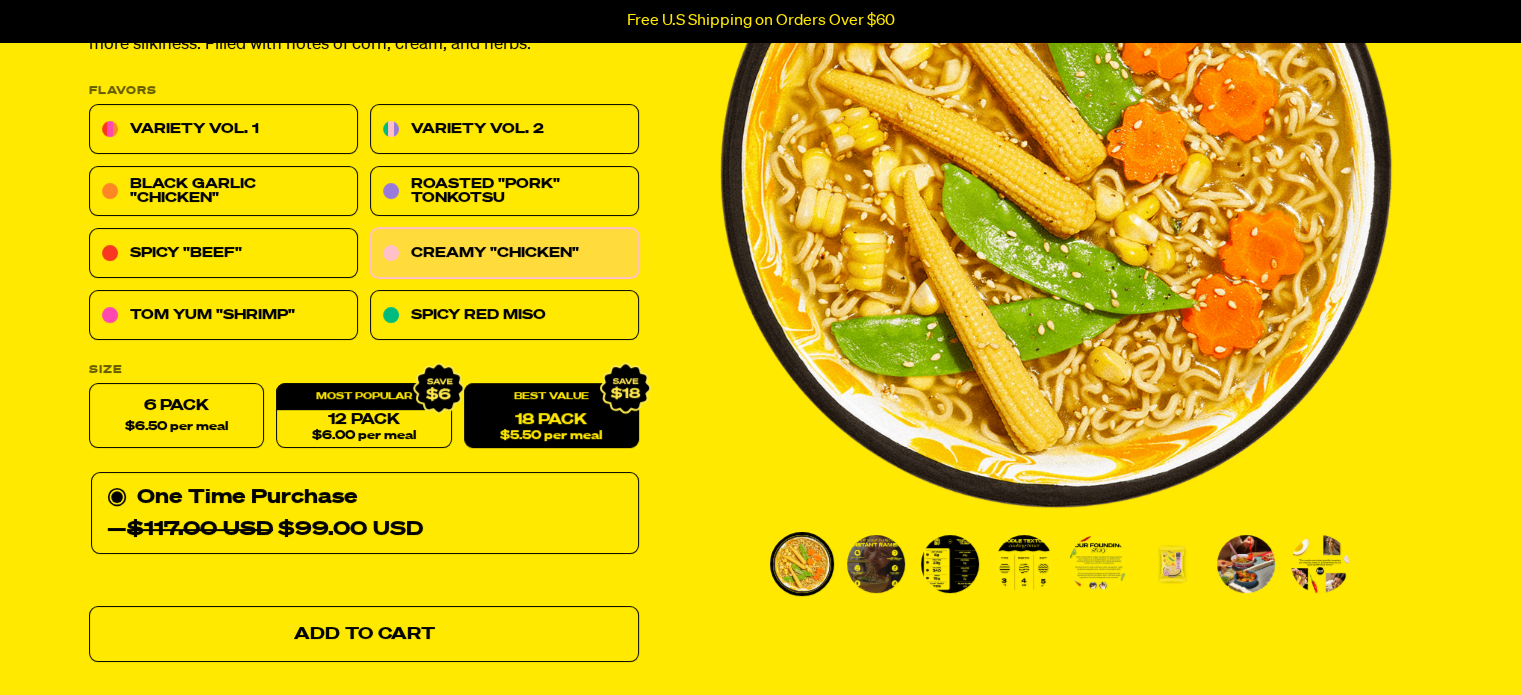 click on "Add to Cart" at bounding box center [363, 634] 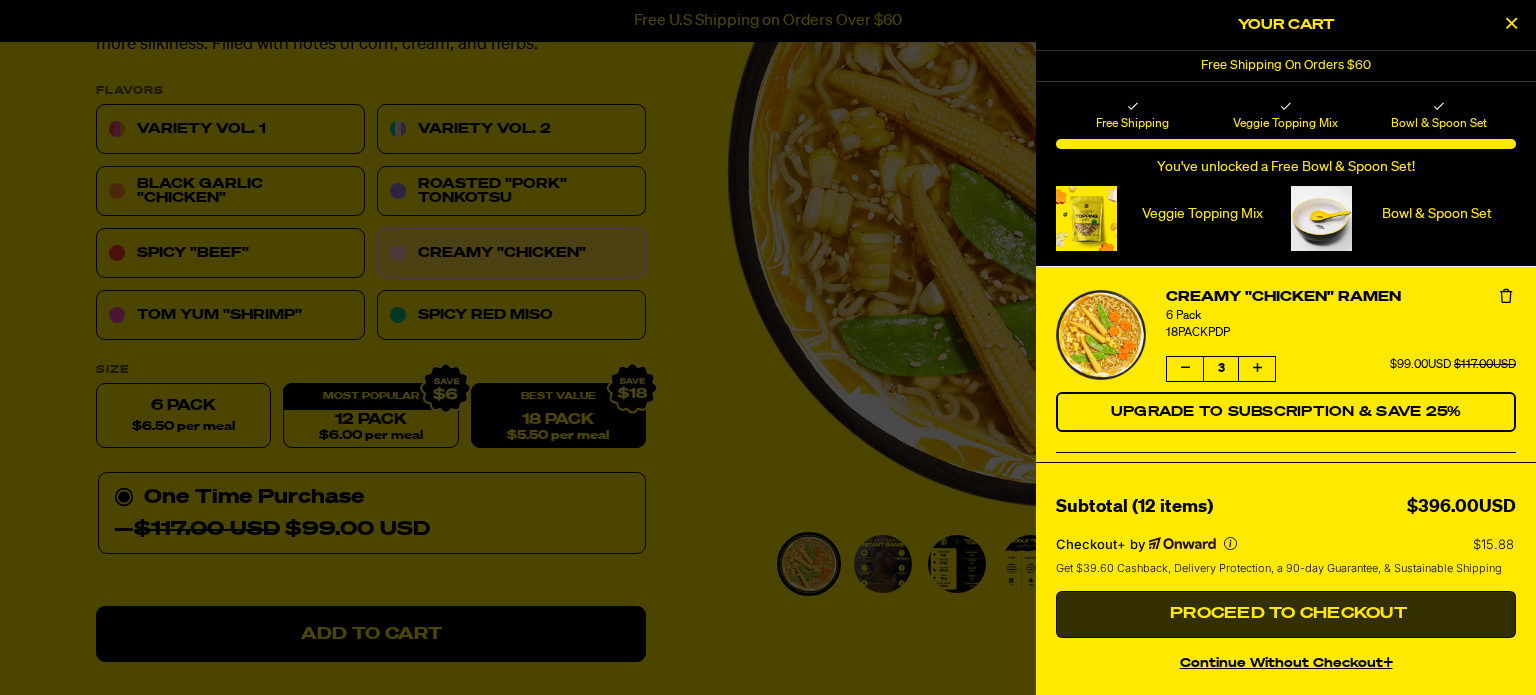 click on "Proceed to Checkout" at bounding box center [1286, 614] 